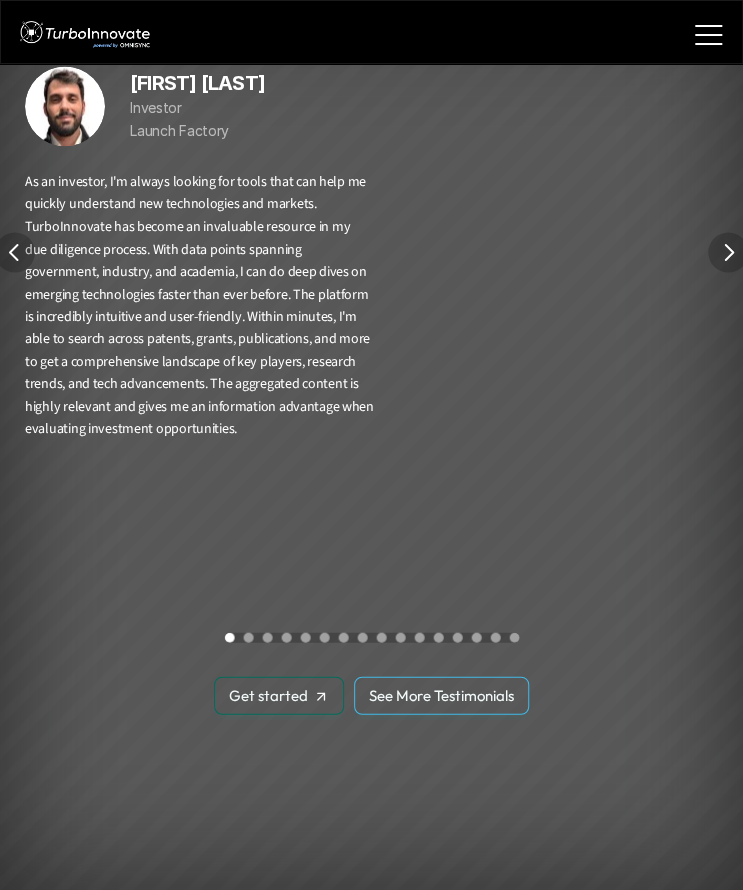 scroll, scrollTop: 5357, scrollLeft: 0, axis: vertical 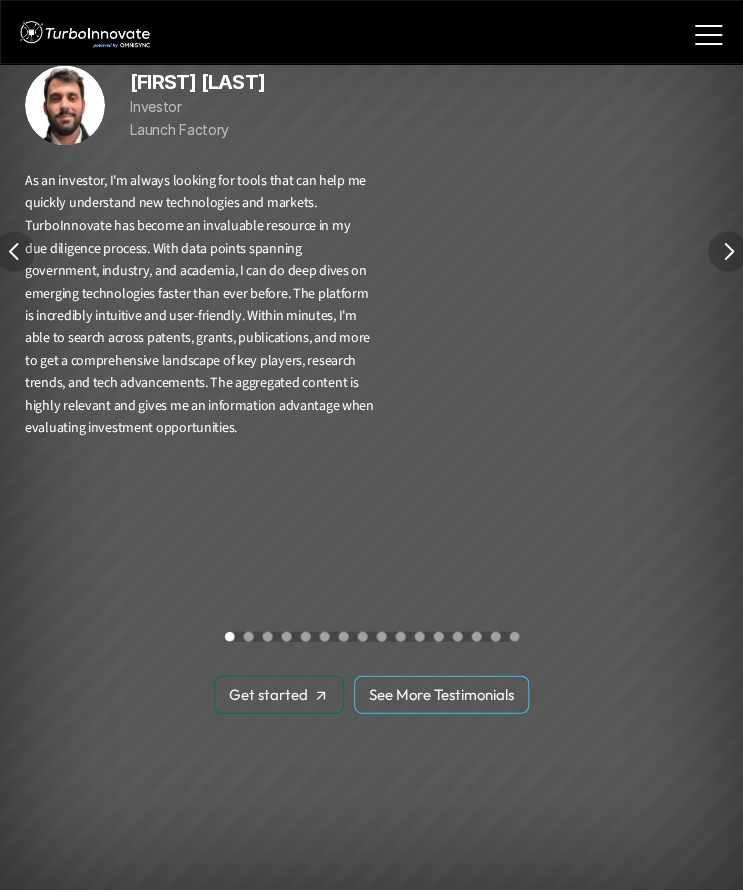 click at bounding box center (728, 251) 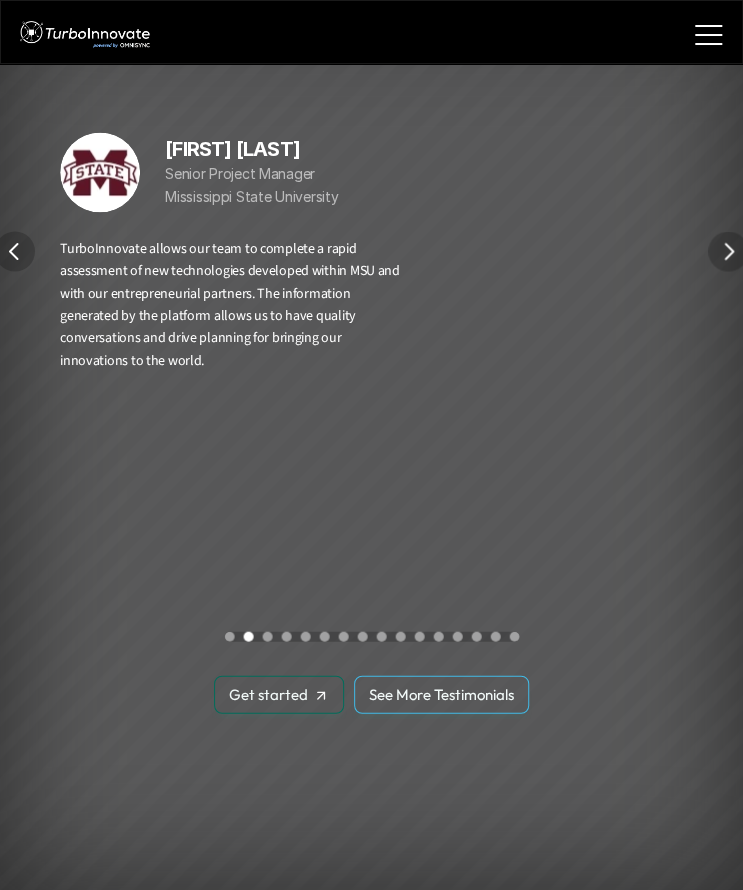 click at bounding box center (728, 251) 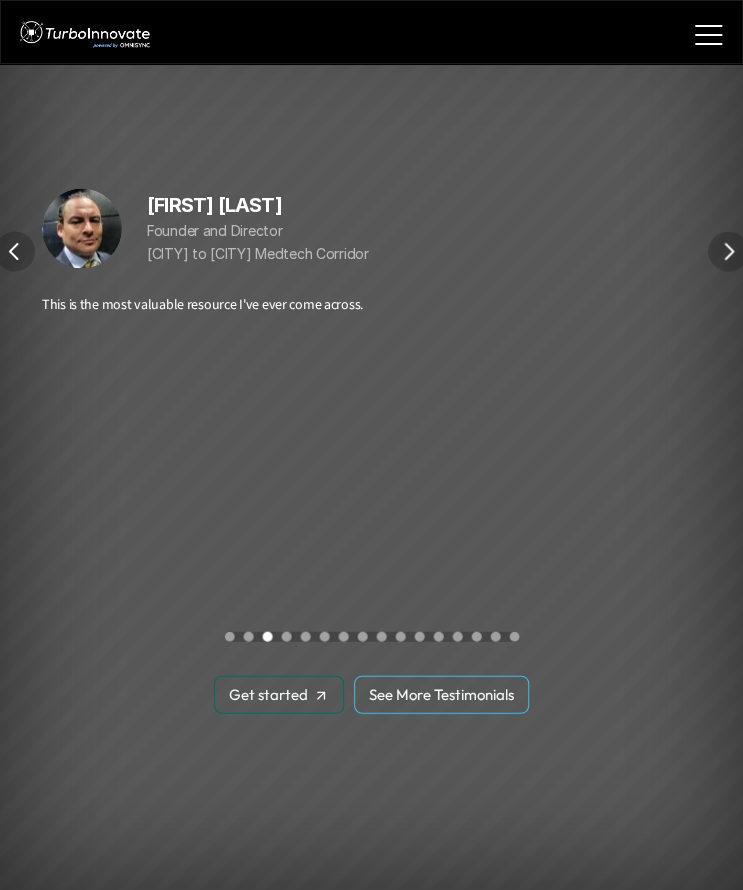 click at bounding box center (728, 251) 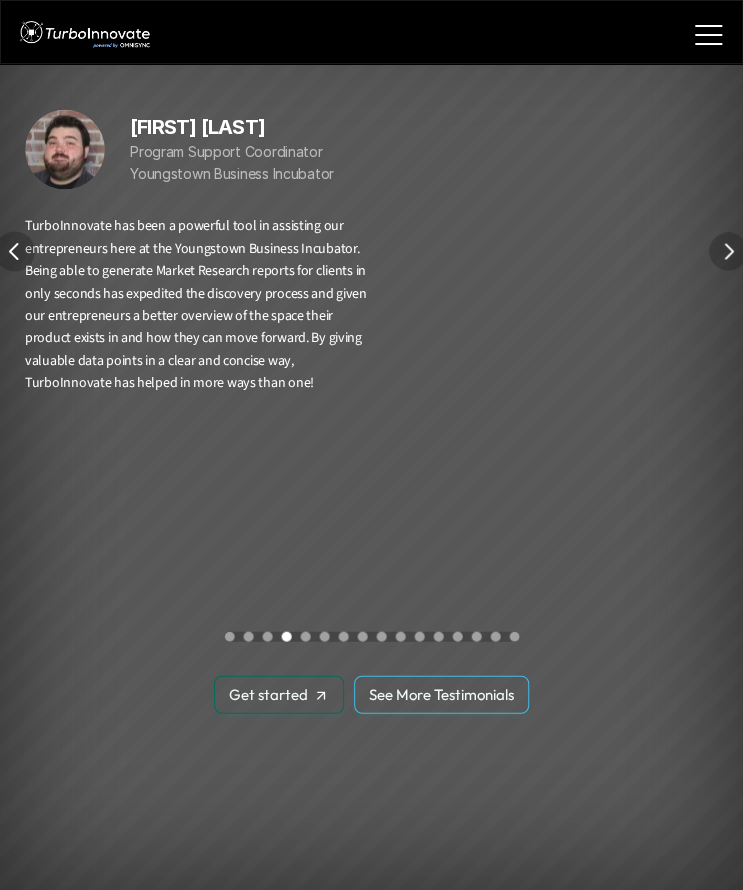 click at bounding box center (728, 251) 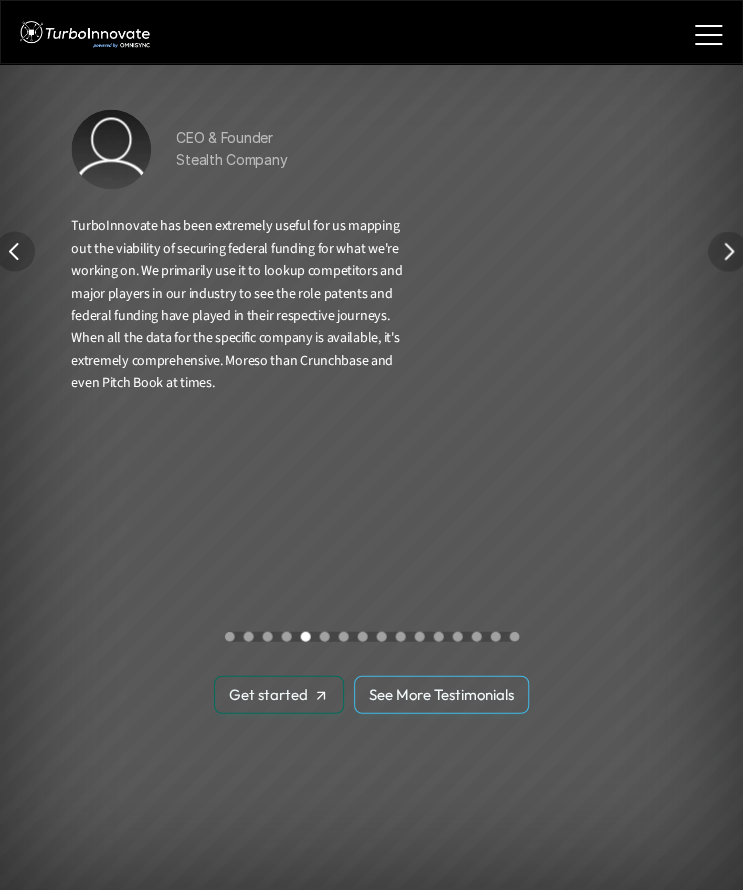 click at bounding box center (728, 251) 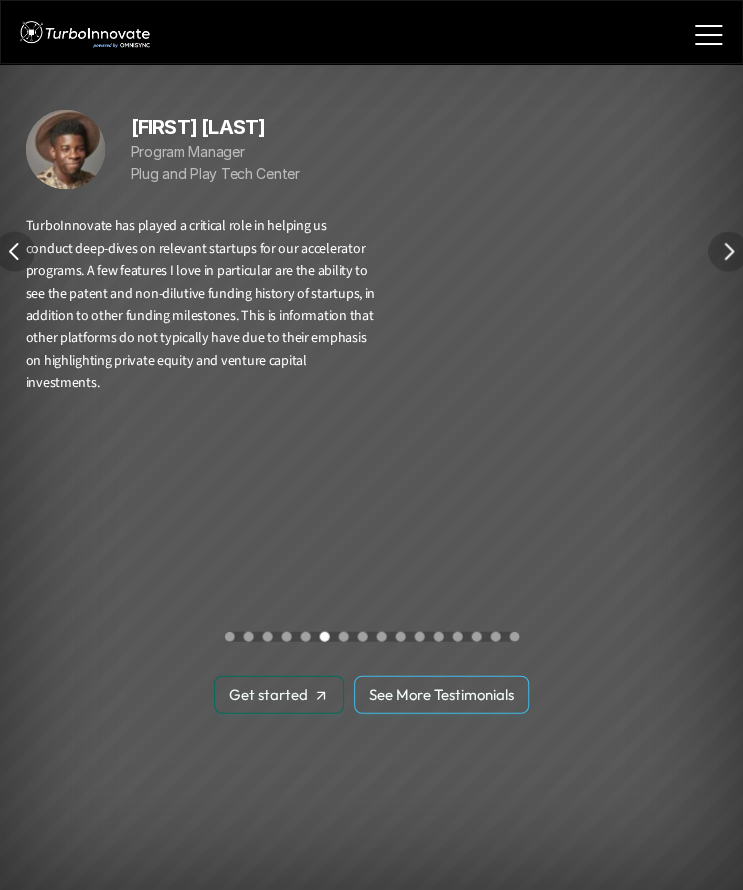 click at bounding box center (728, 251) 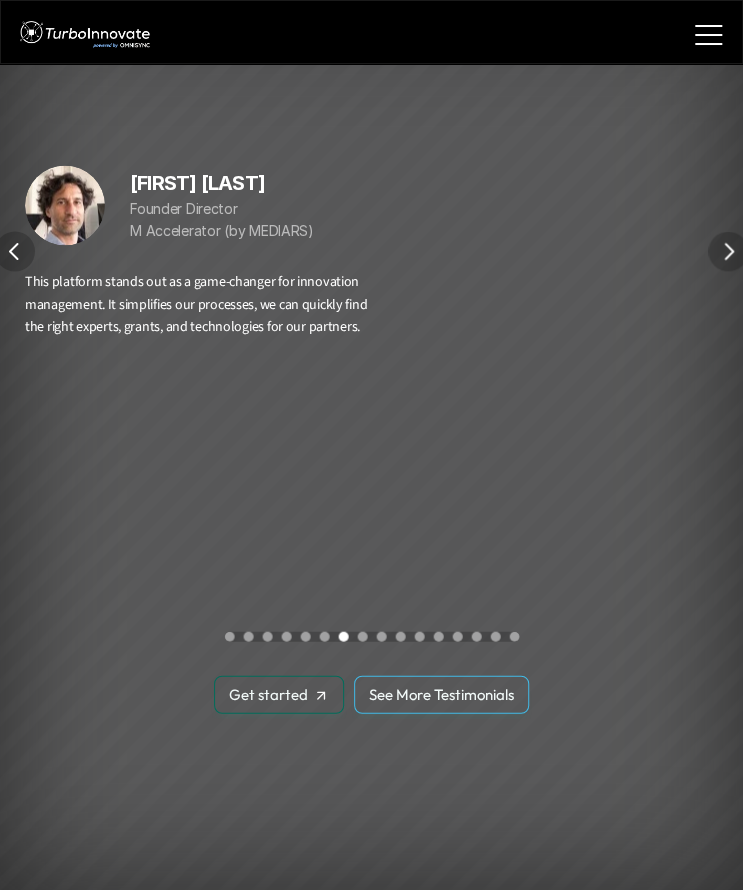 click at bounding box center [728, 252] 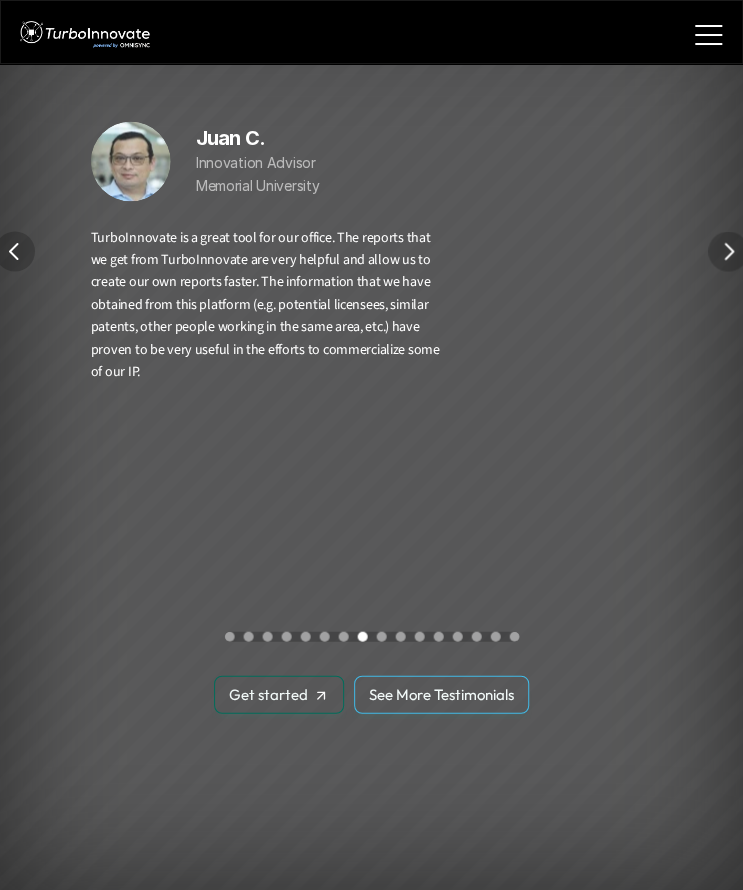 click at bounding box center [728, 251] 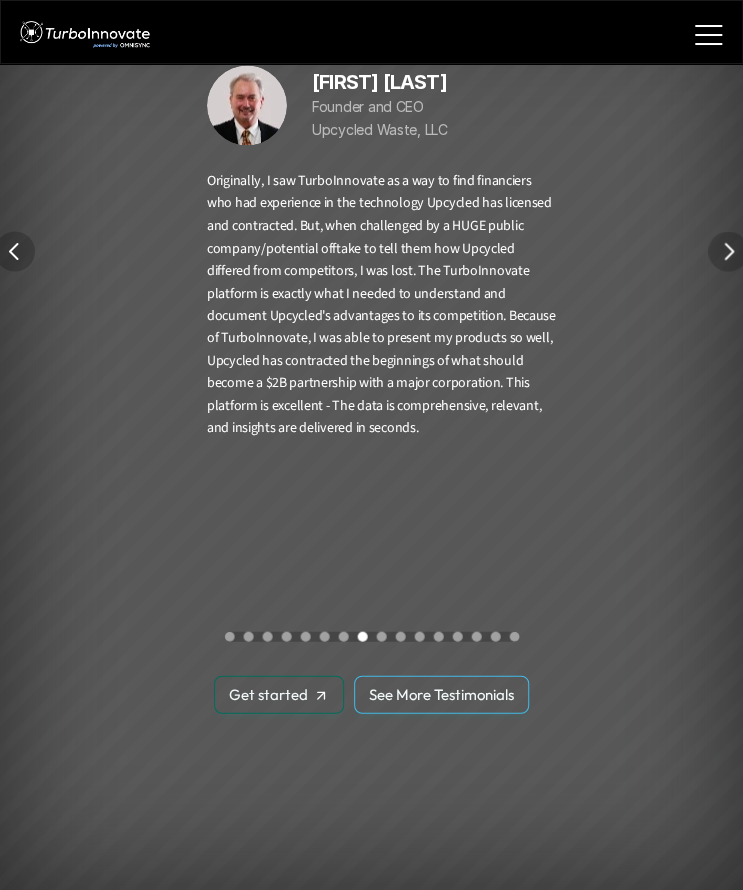 click at bounding box center (728, 251) 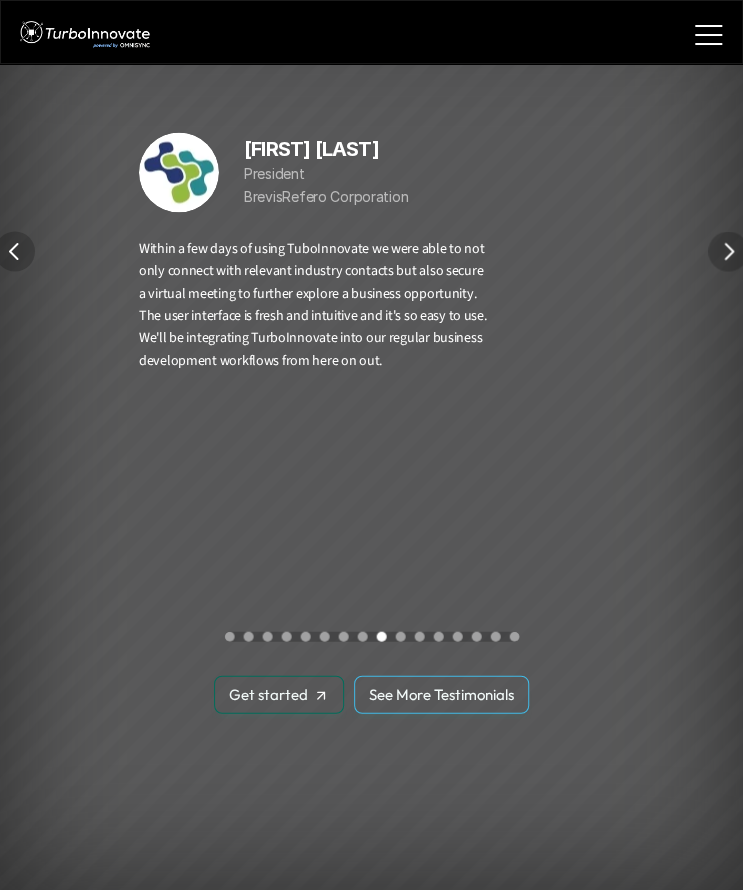 click at bounding box center [728, 251] 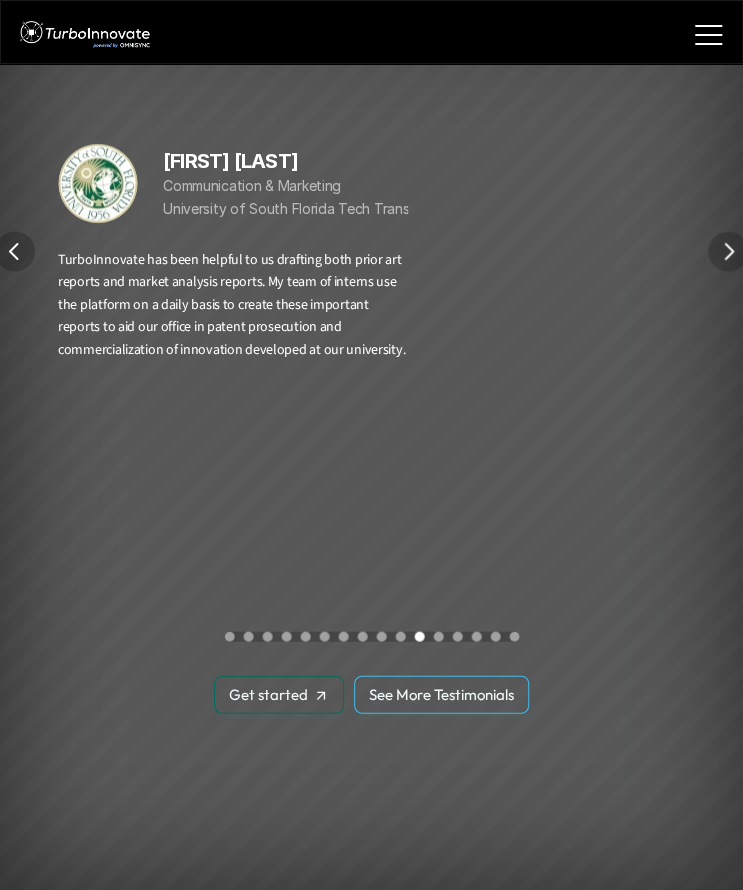 click at bounding box center [728, 251] 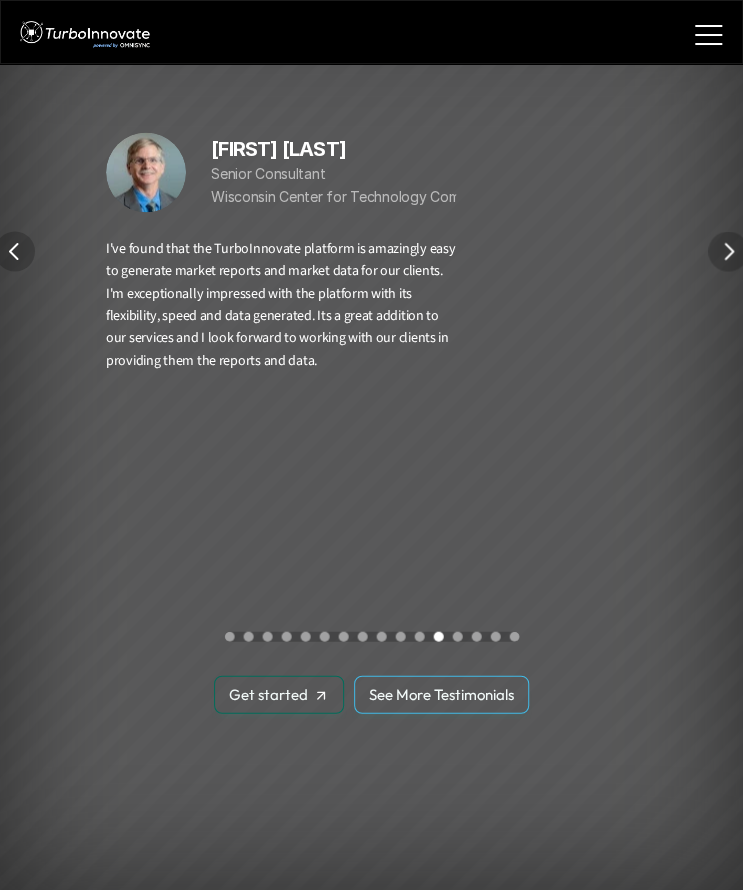 click at bounding box center [728, 251] 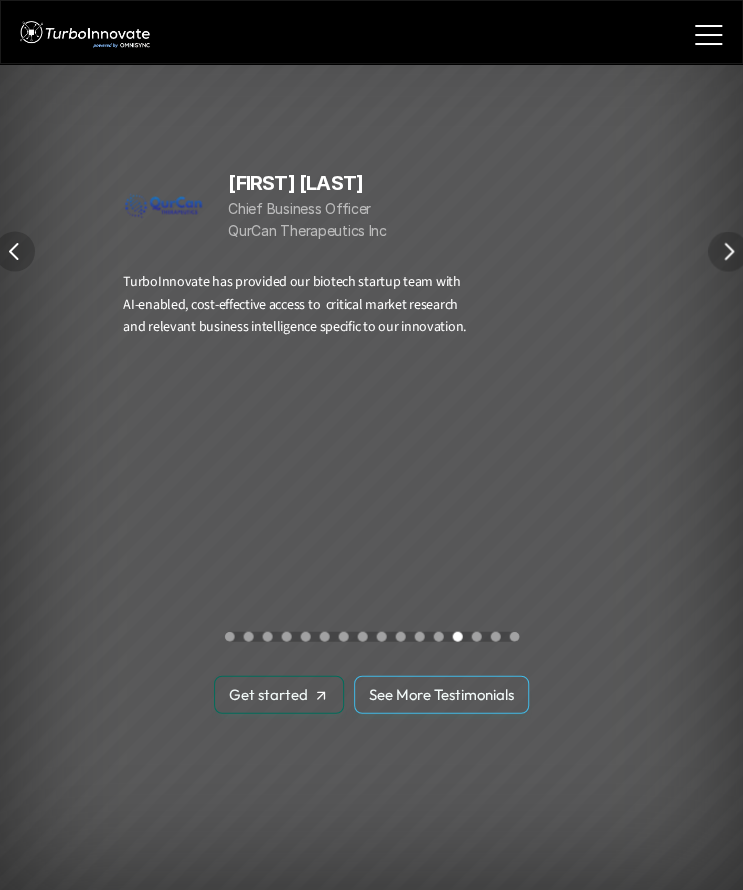 click at bounding box center [728, 251] 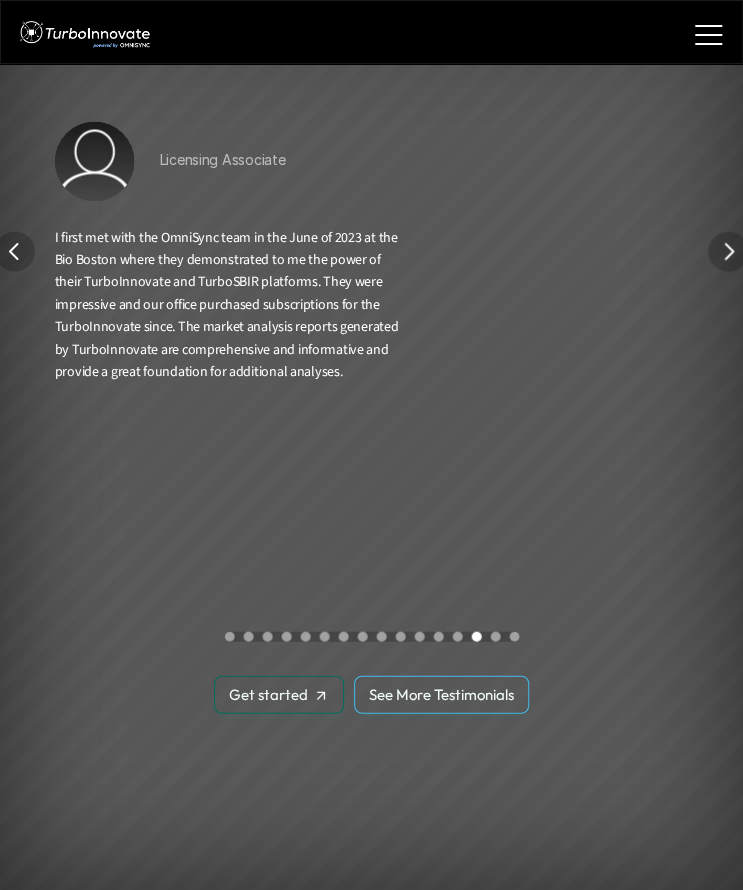 click at bounding box center (728, 251) 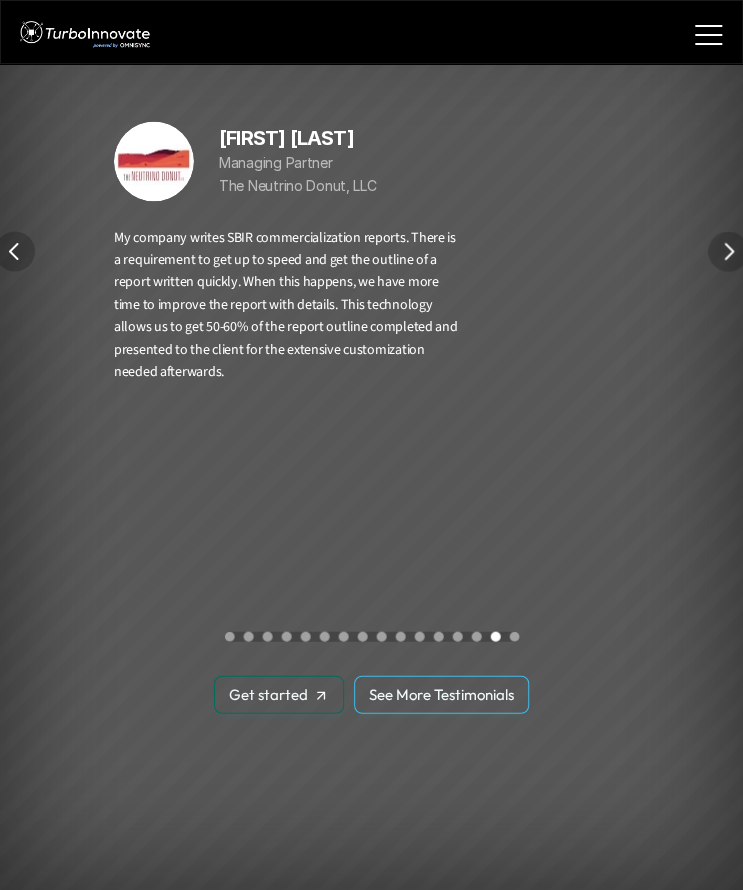 click at bounding box center (728, 251) 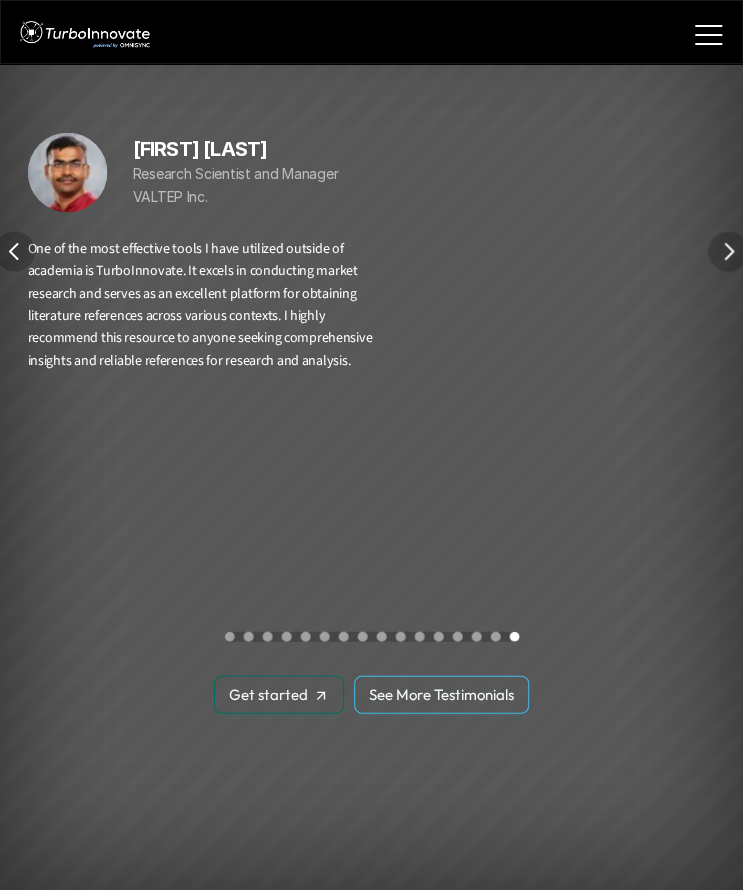 click at bounding box center [728, 251] 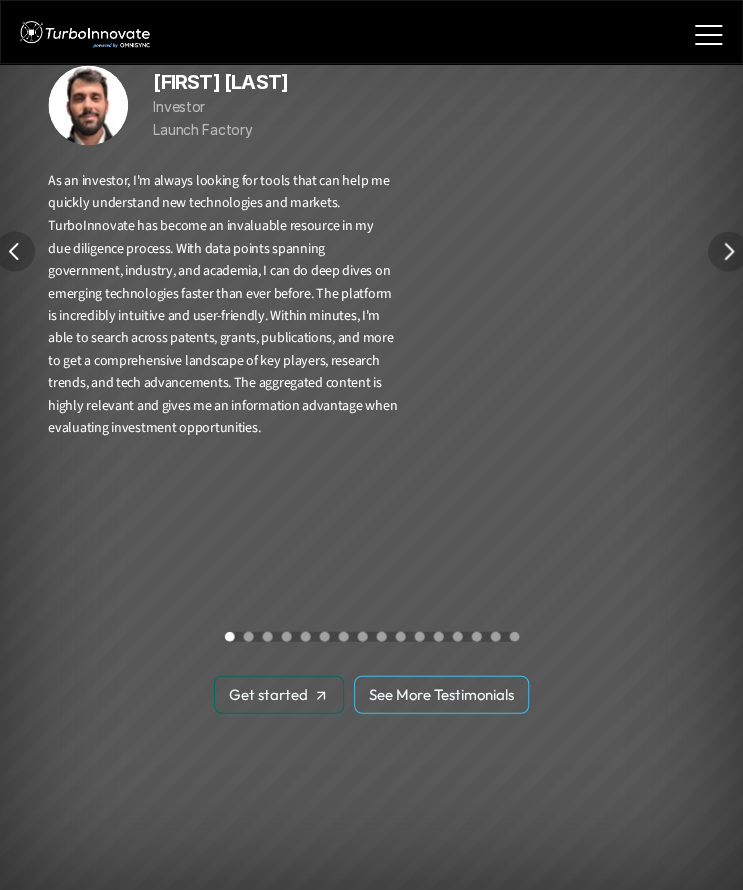 click at bounding box center (728, 251) 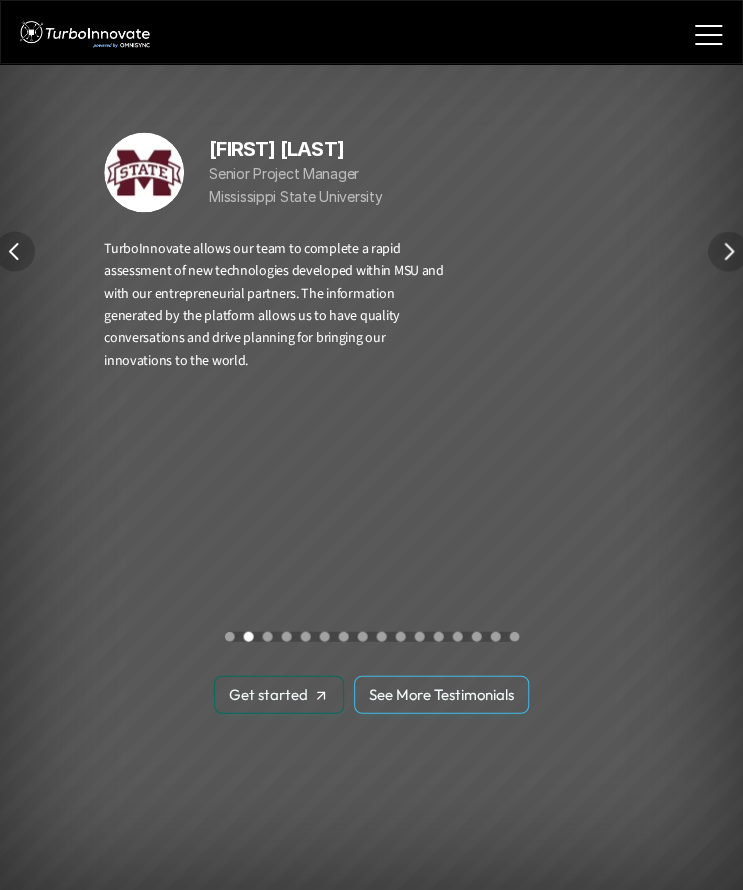 click at bounding box center [728, 251] 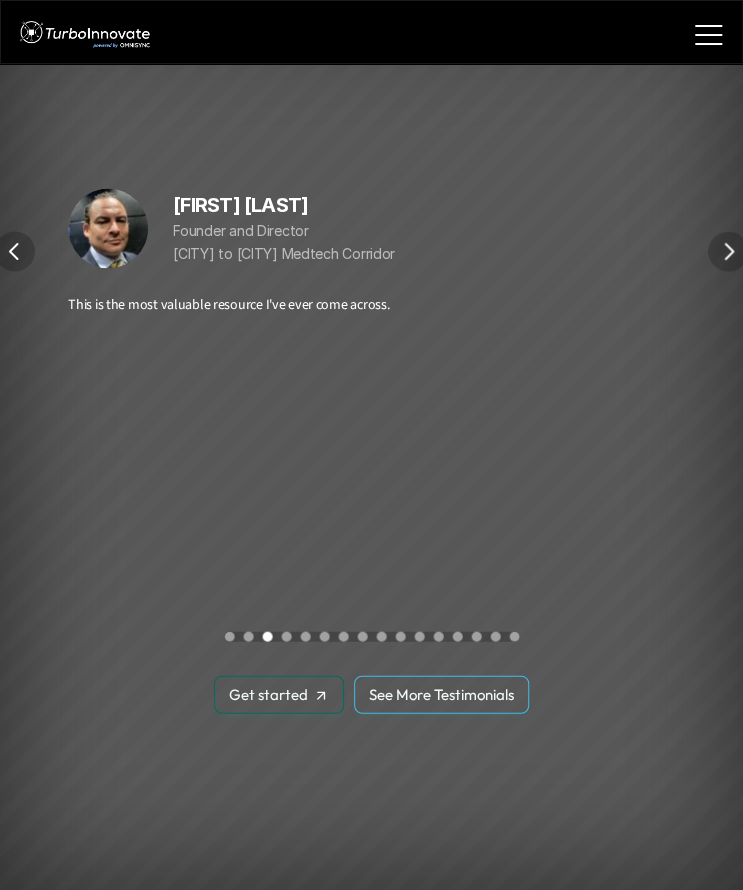 click at bounding box center [728, 251] 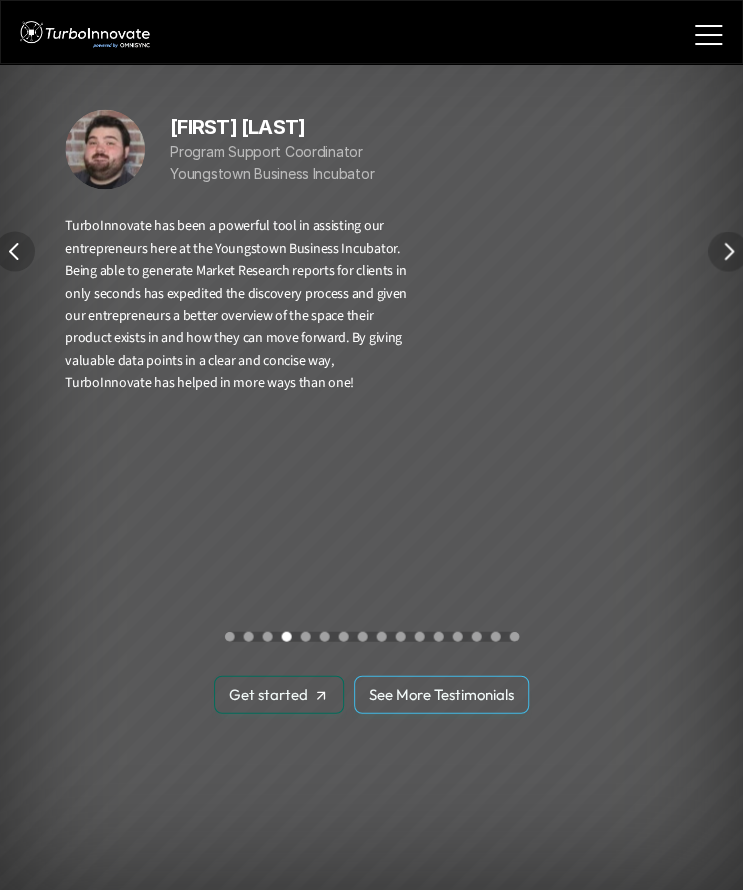 click at bounding box center [728, 251] 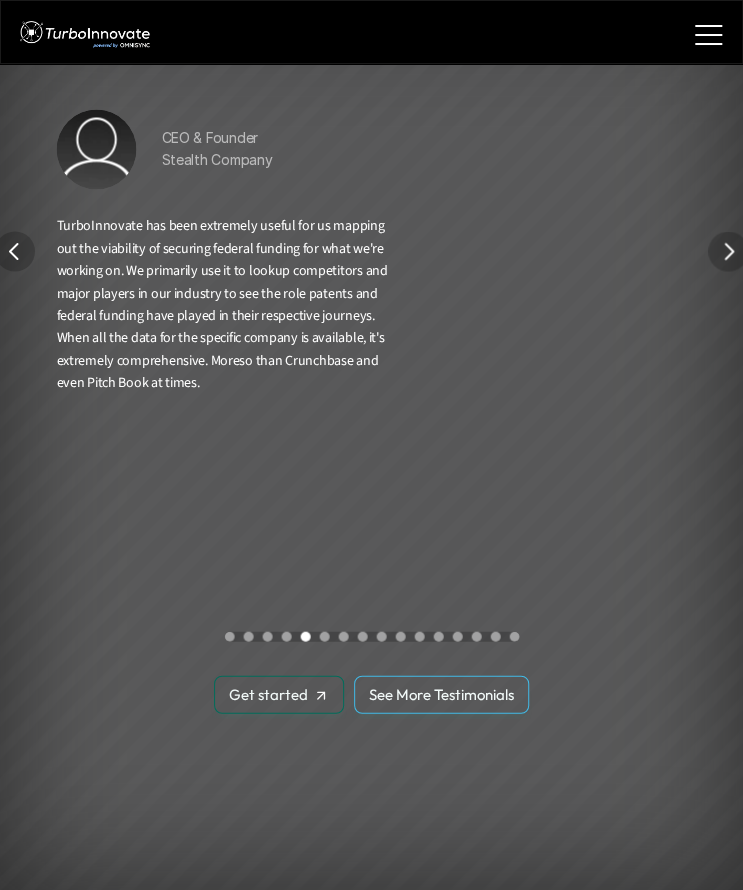 click at bounding box center [728, 251] 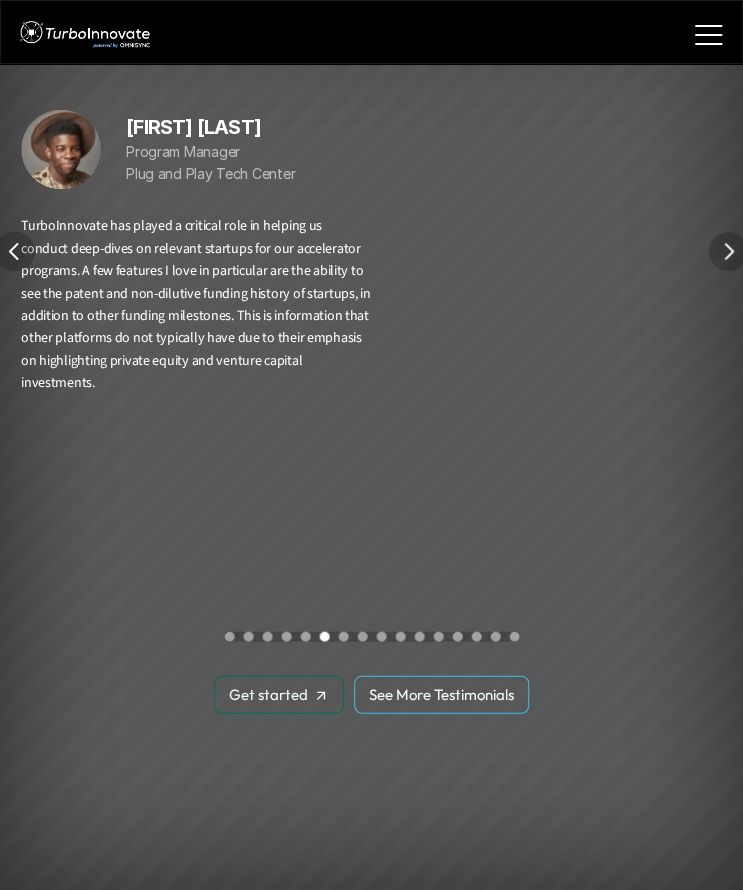 click at bounding box center (728, 251) 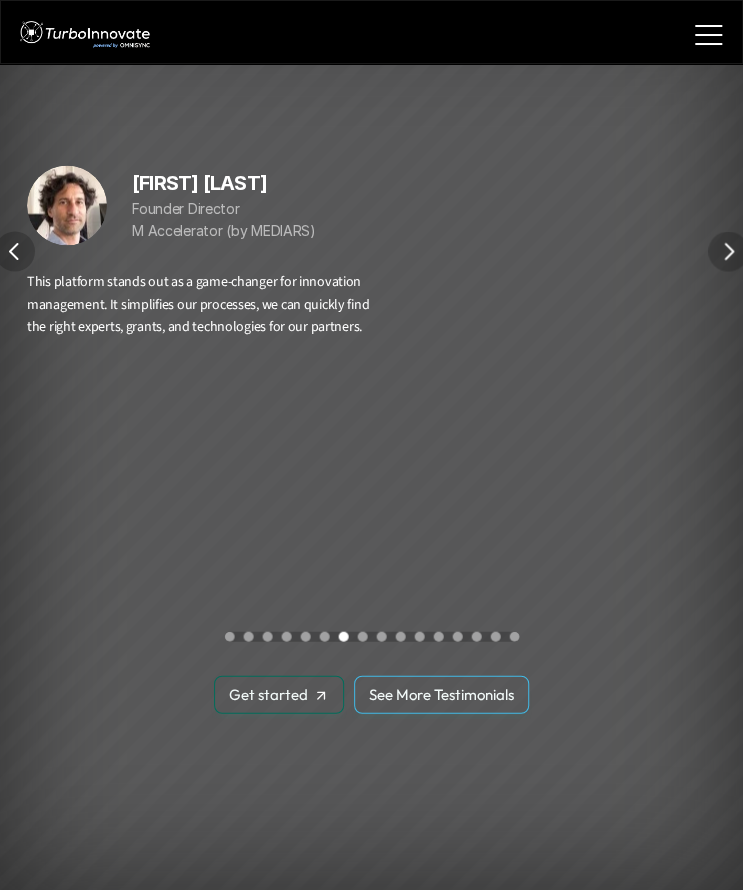 click at bounding box center (728, 251) 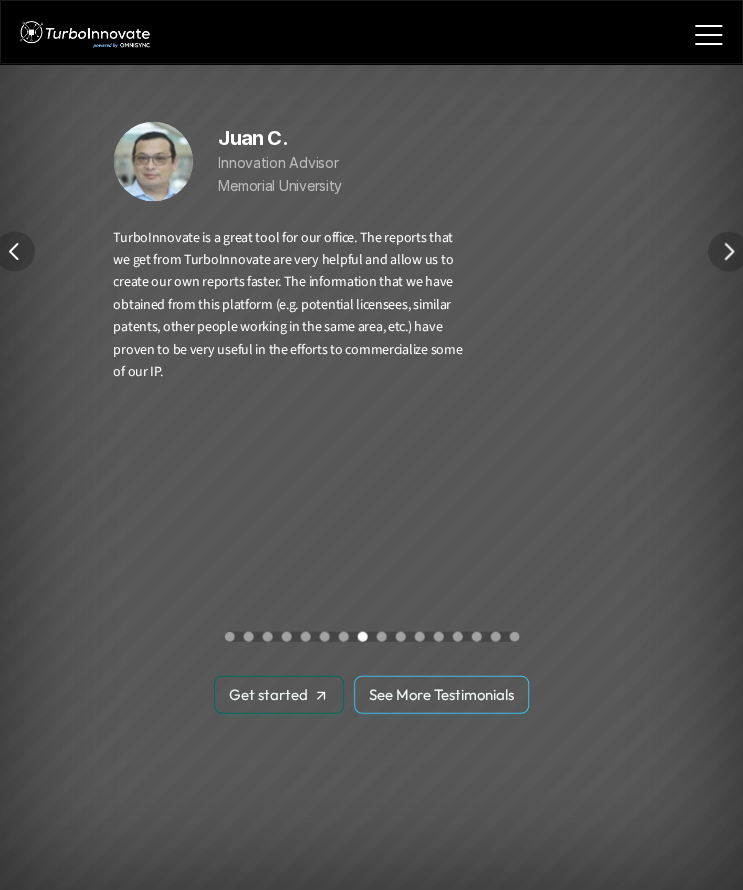 click at bounding box center [728, 251] 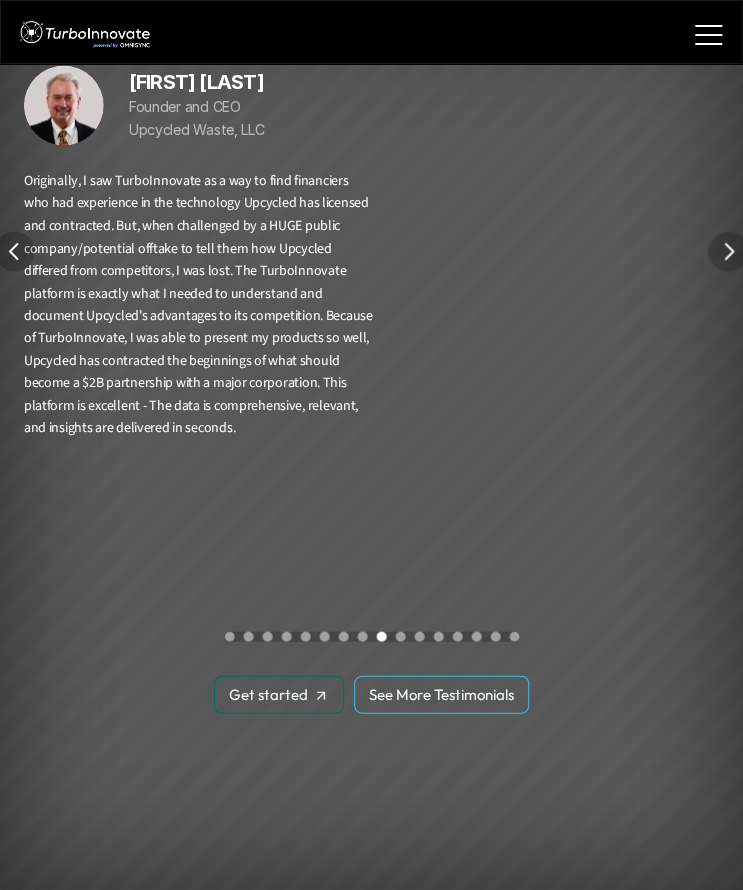 click at bounding box center [728, 251] 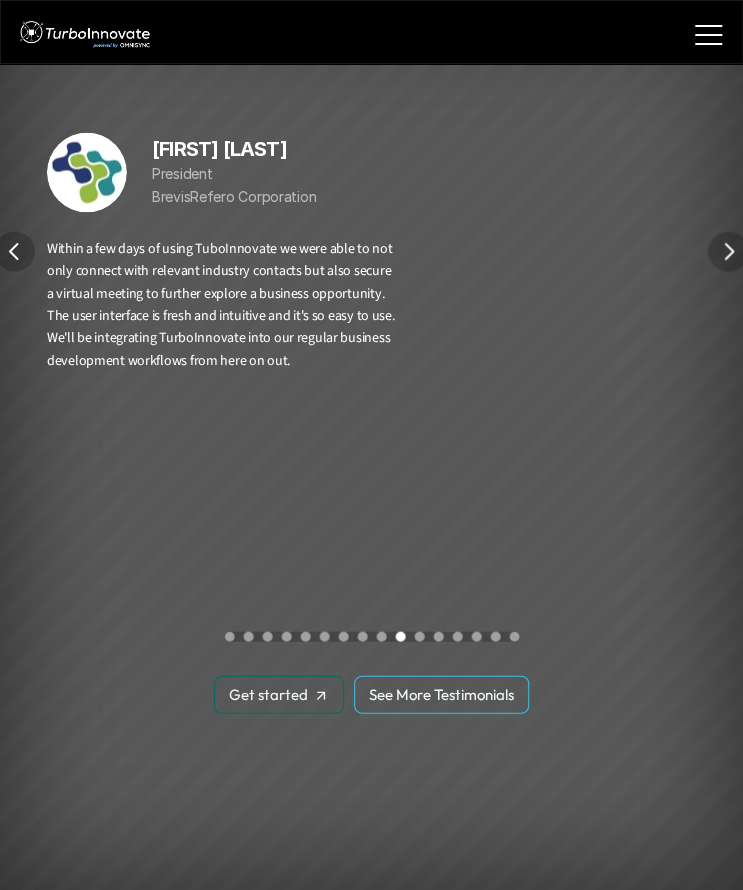 click at bounding box center (728, 251) 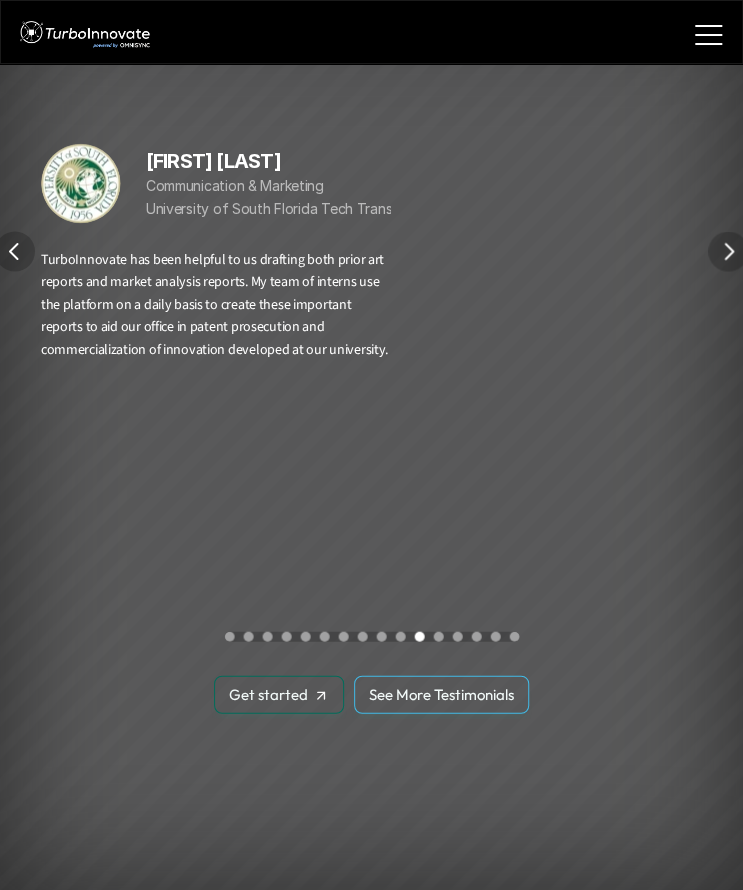 click at bounding box center [728, 251] 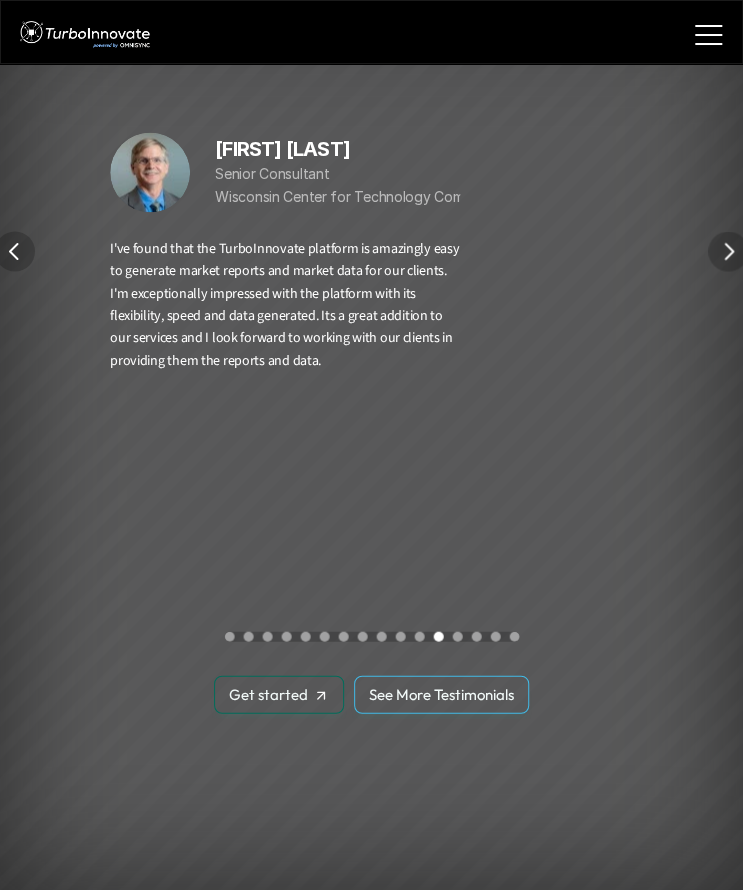 click at bounding box center (728, 251) 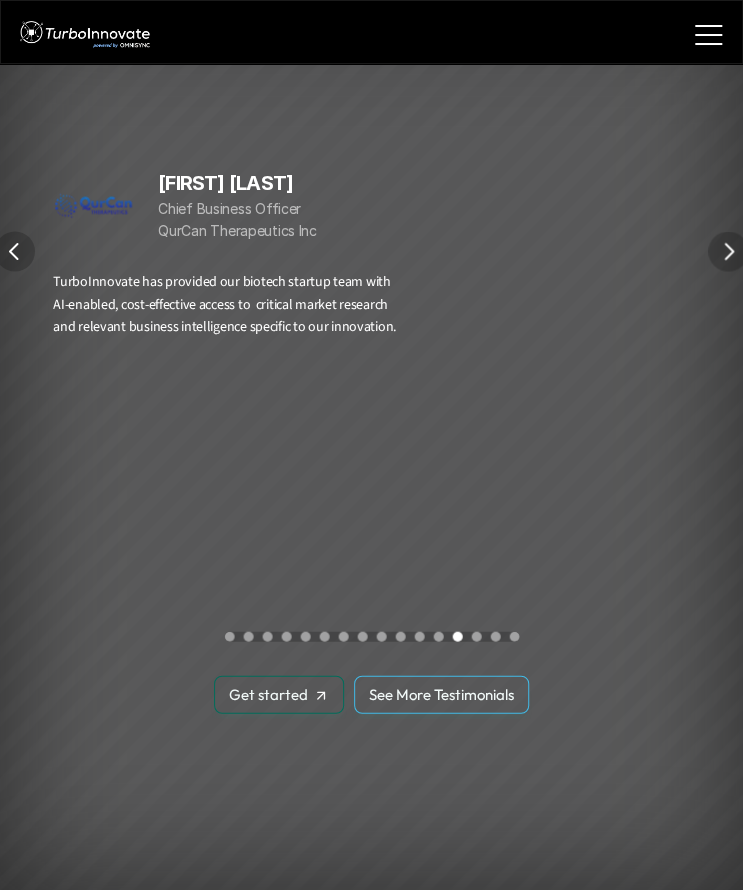 click at bounding box center [728, 251] 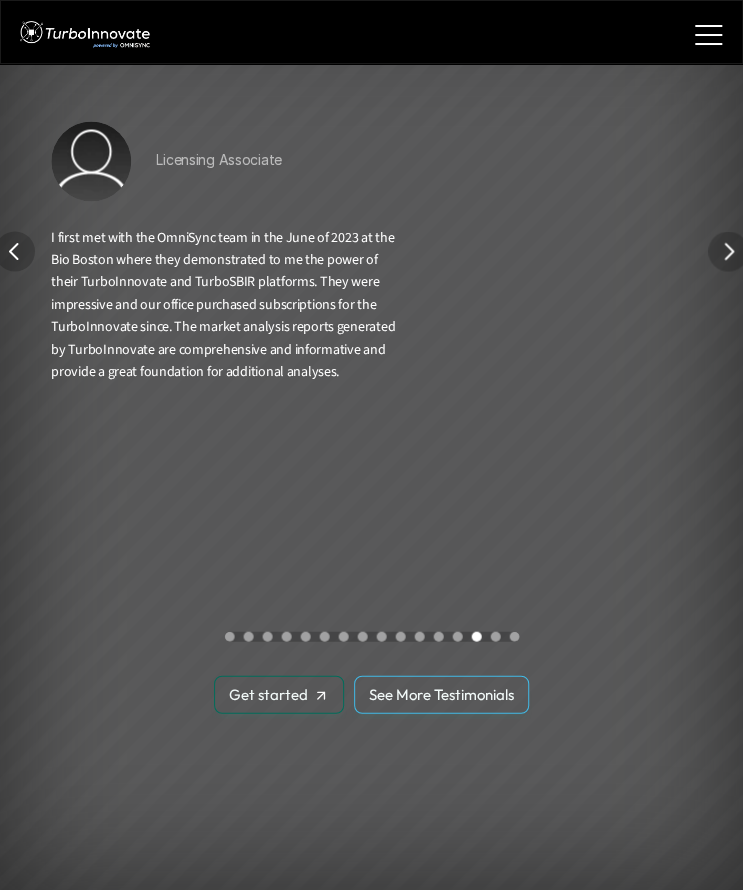 click at bounding box center (728, 251) 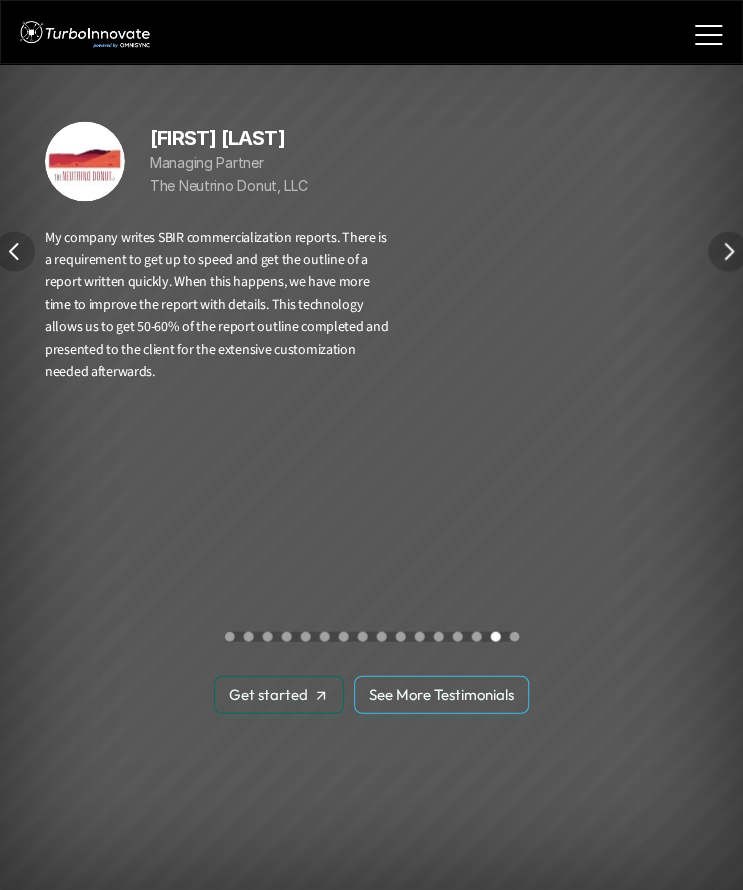 click at bounding box center [728, 251] 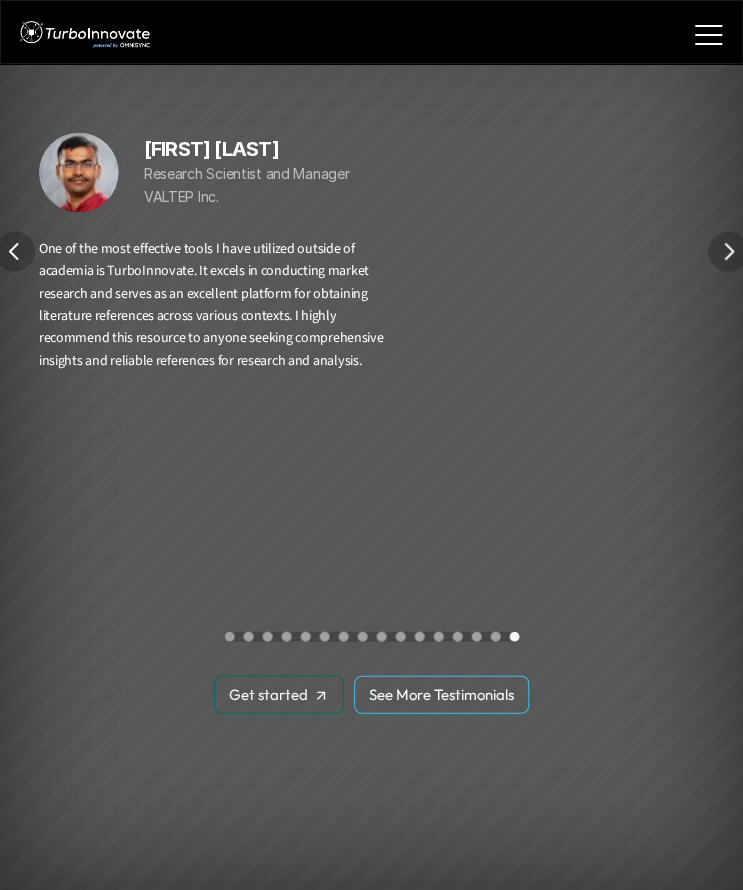 click at bounding box center (728, 251) 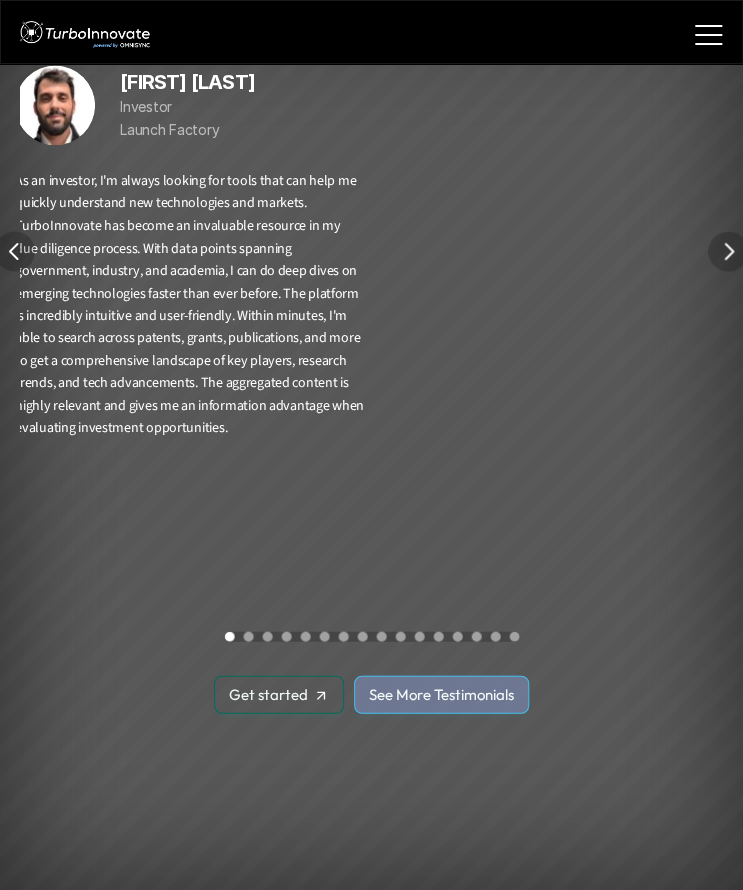 click on "See More Testimonials" at bounding box center (441, 694) 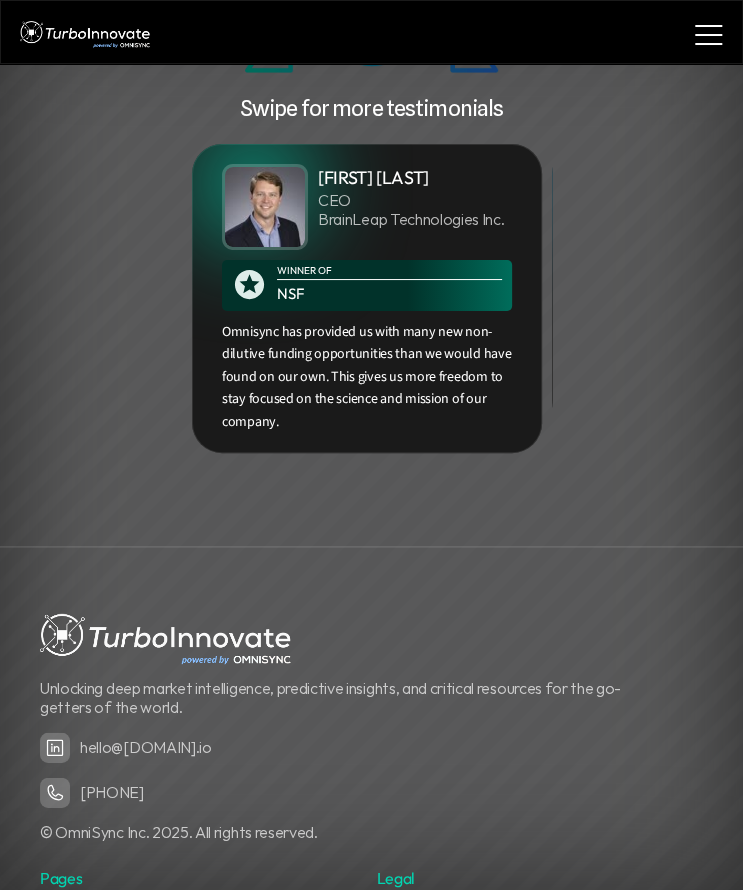 scroll, scrollTop: 7878, scrollLeft: 0, axis: vertical 